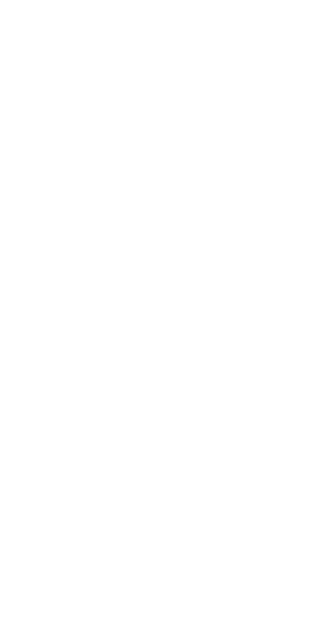 scroll, scrollTop: 0, scrollLeft: 0, axis: both 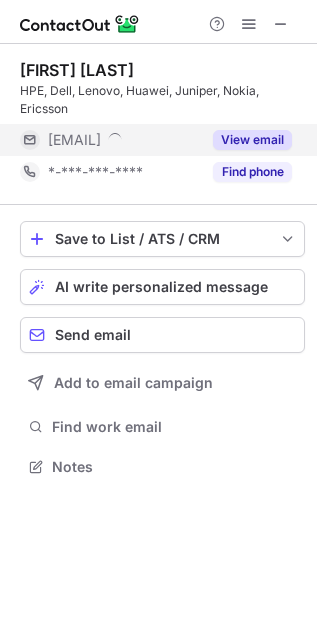 click on "View email" at bounding box center (246, 140) 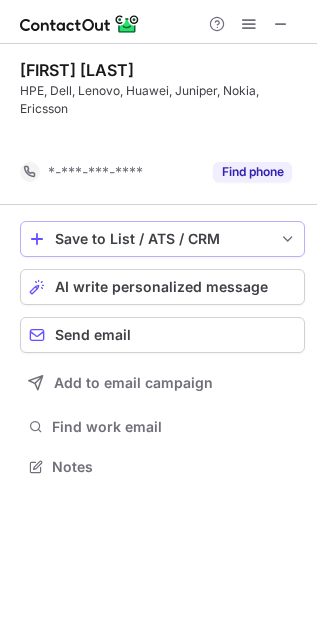 scroll, scrollTop: 421, scrollLeft: 317, axis: both 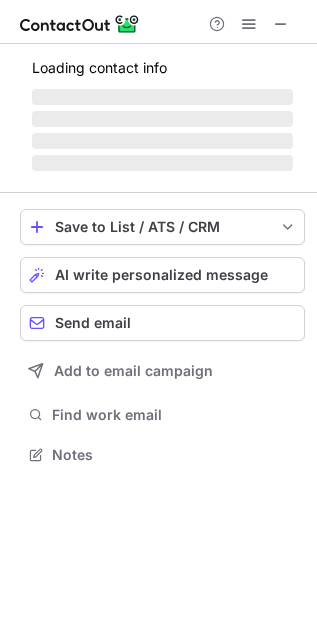 click on "‌" at bounding box center [162, 119] 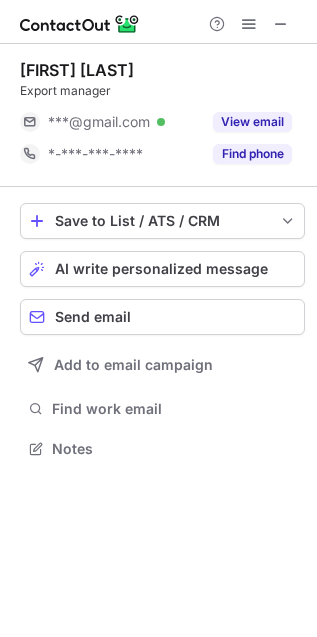 scroll, scrollTop: 435, scrollLeft: 317, axis: both 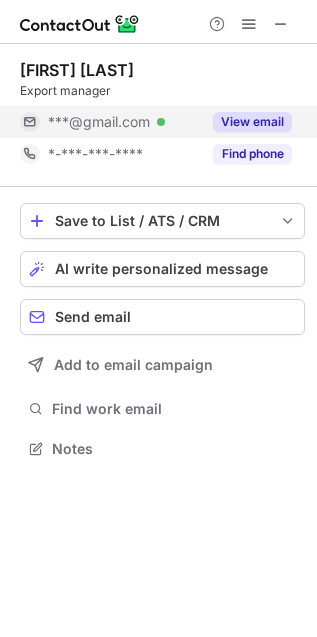 click on "View email" at bounding box center [246, 122] 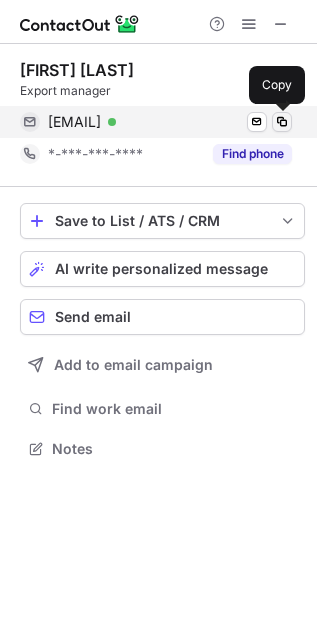 click at bounding box center (282, 122) 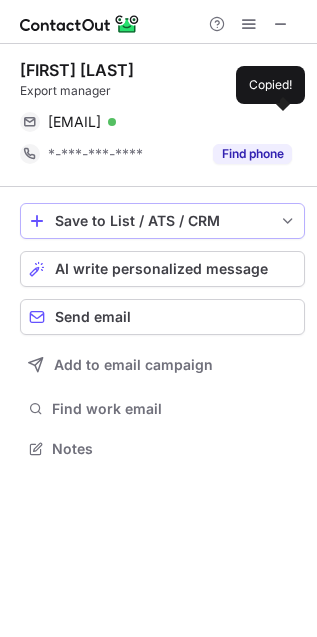 type 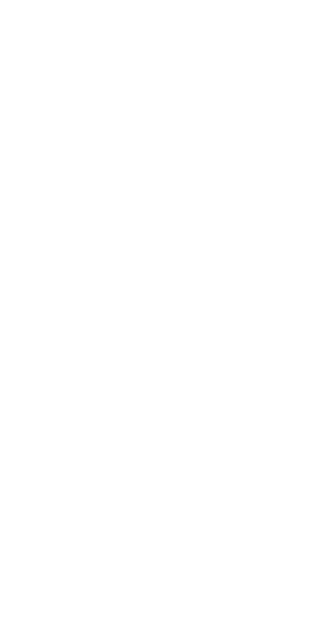scroll, scrollTop: 0, scrollLeft: 0, axis: both 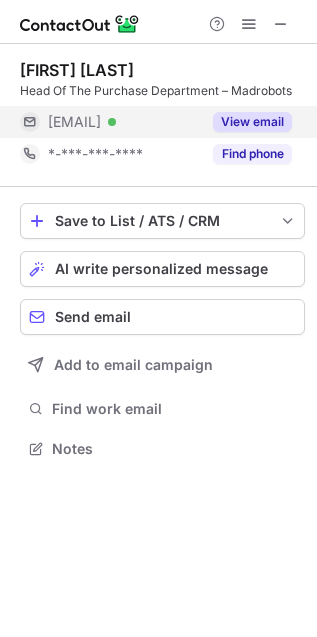 click on "***@mail.ru Verified" at bounding box center [124, 122] 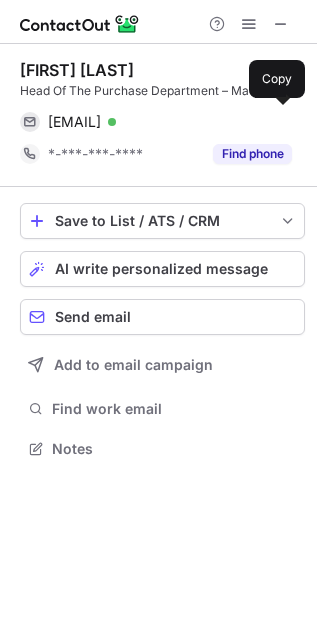 scroll, scrollTop: 435, scrollLeft: 317, axis: both 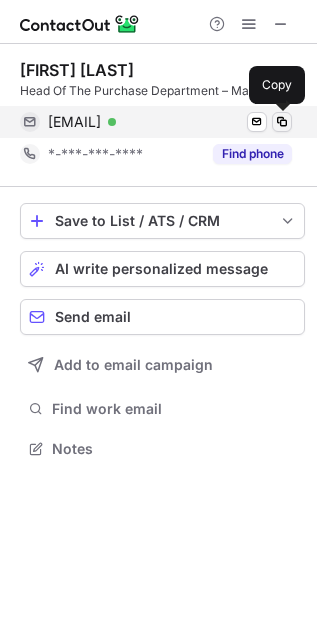 click at bounding box center (282, 122) 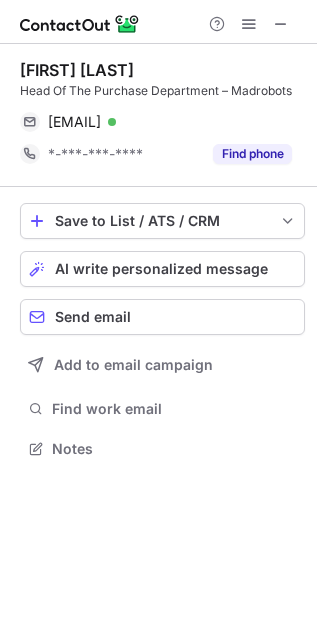 type 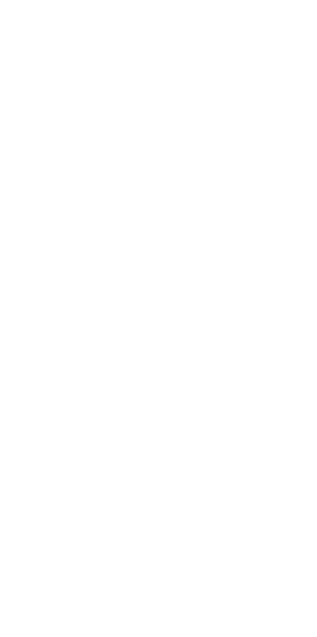 scroll, scrollTop: 0, scrollLeft: 0, axis: both 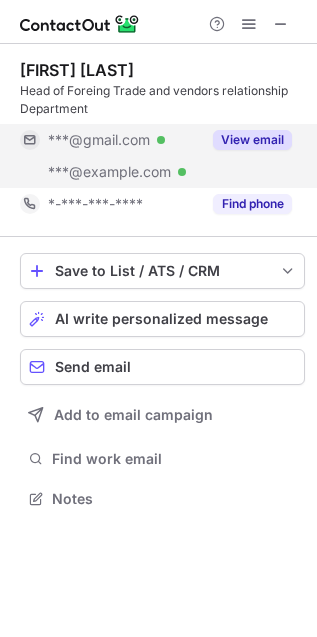 click on "View email" at bounding box center [252, 140] 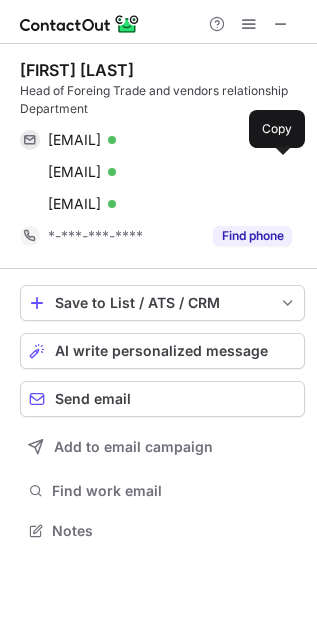 scroll, scrollTop: 10, scrollLeft: 10, axis: both 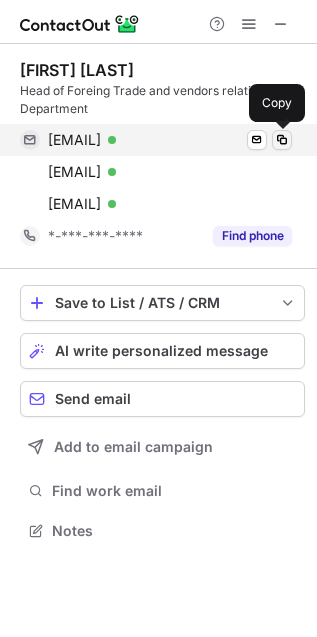 click at bounding box center [282, 140] 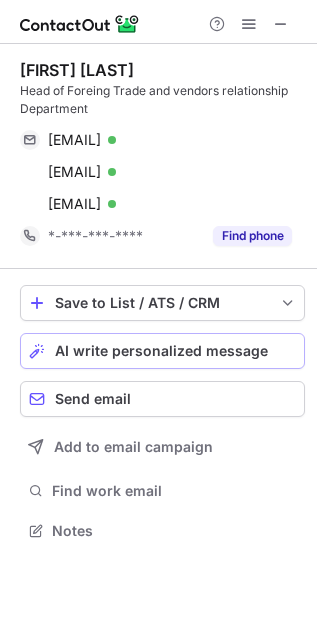 type 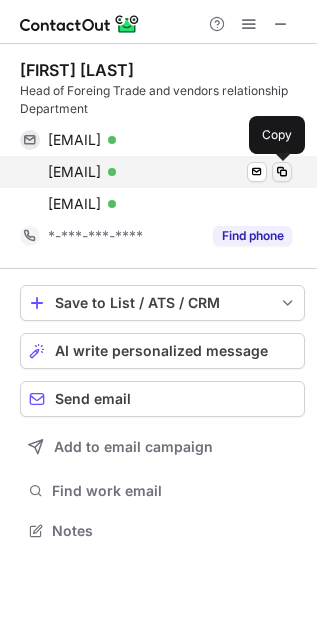 click at bounding box center [282, 172] 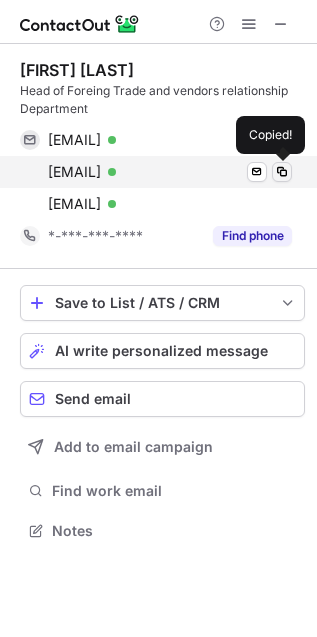 type 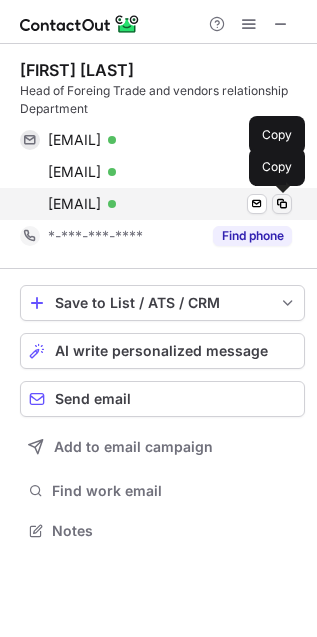 click at bounding box center [282, 204] 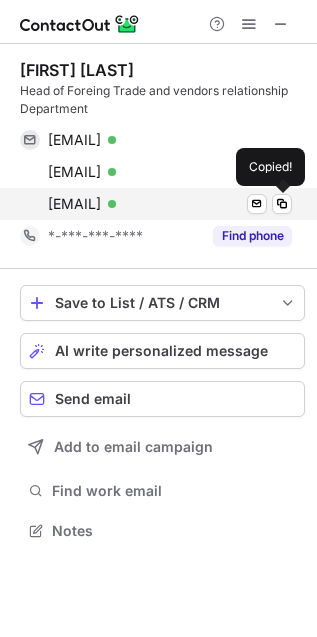 type 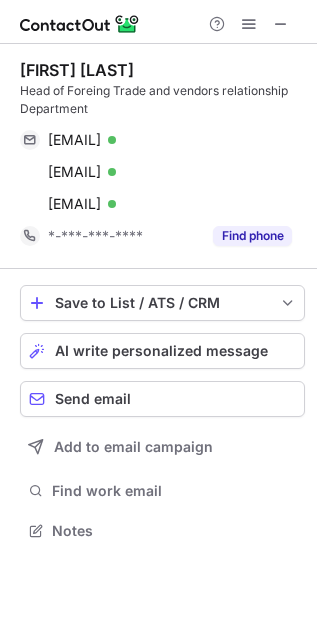 scroll, scrollTop: 517, scrollLeft: 317, axis: both 